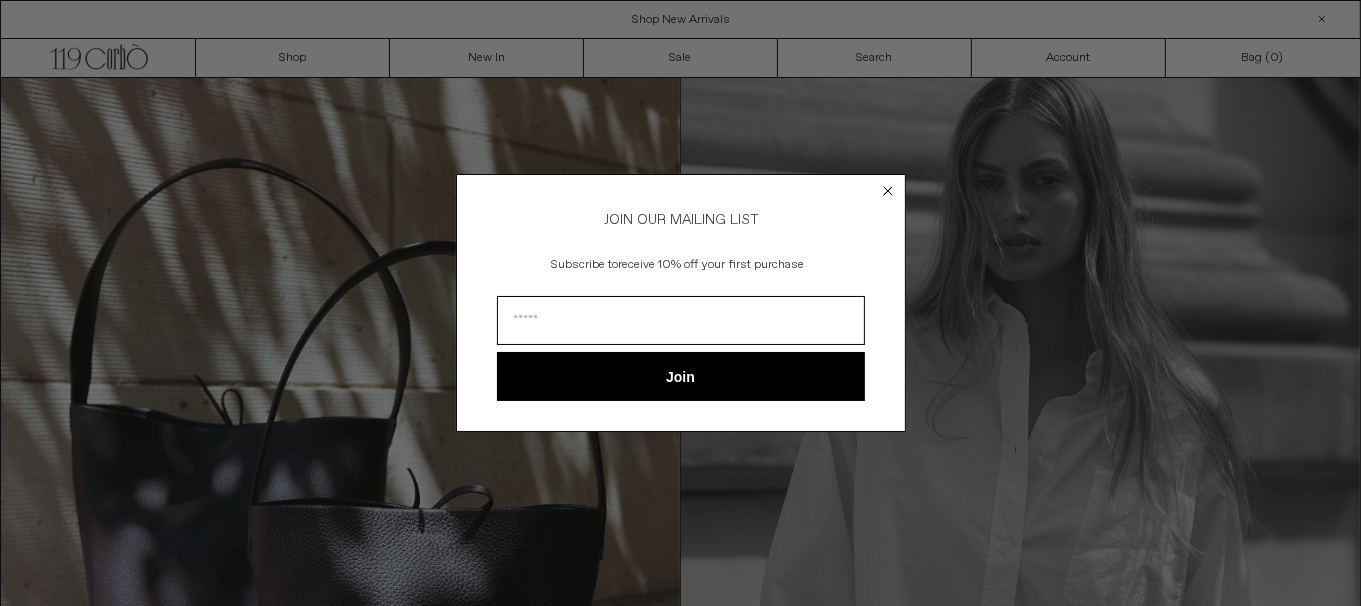 scroll, scrollTop: 0, scrollLeft: 0, axis: both 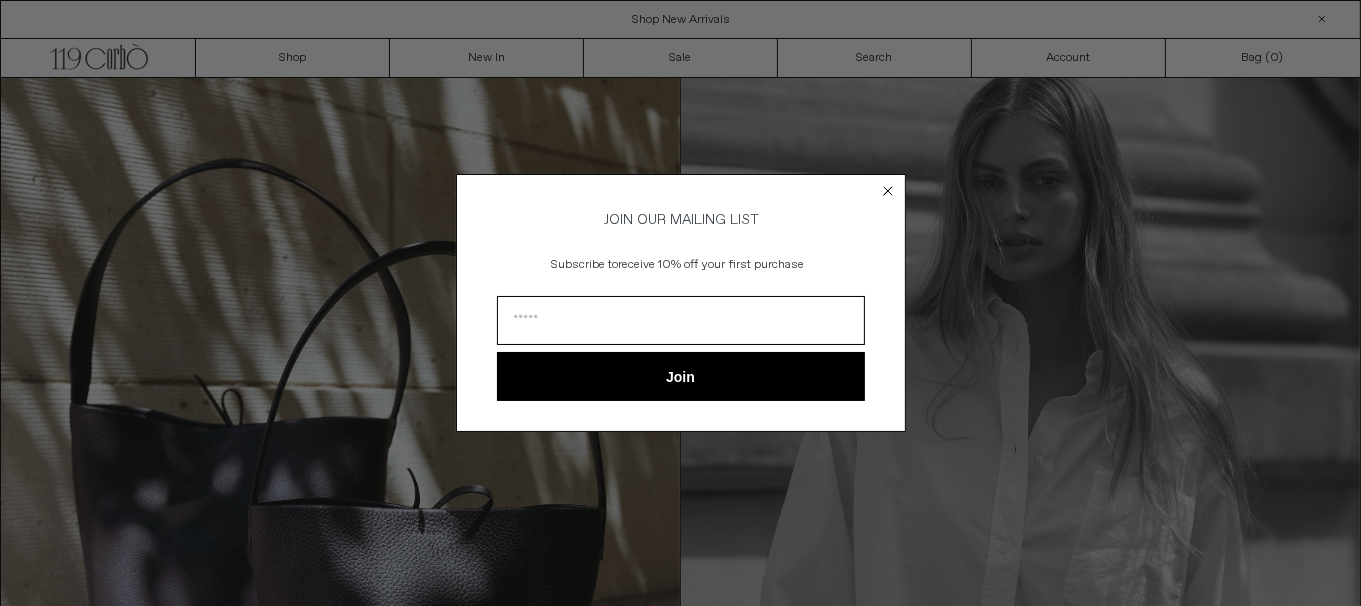 drag, startPoint x: 884, startPoint y: 190, endPoint x: 348, endPoint y: 86, distance: 545.99634 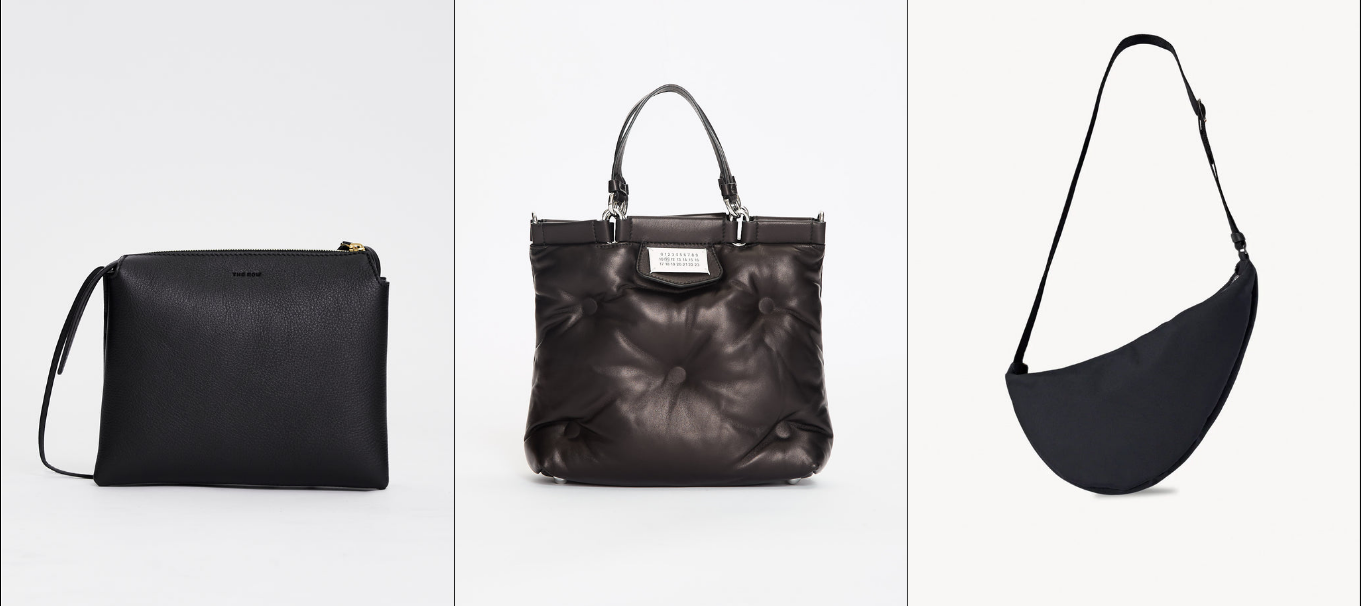 scroll, scrollTop: 5477, scrollLeft: 0, axis: vertical 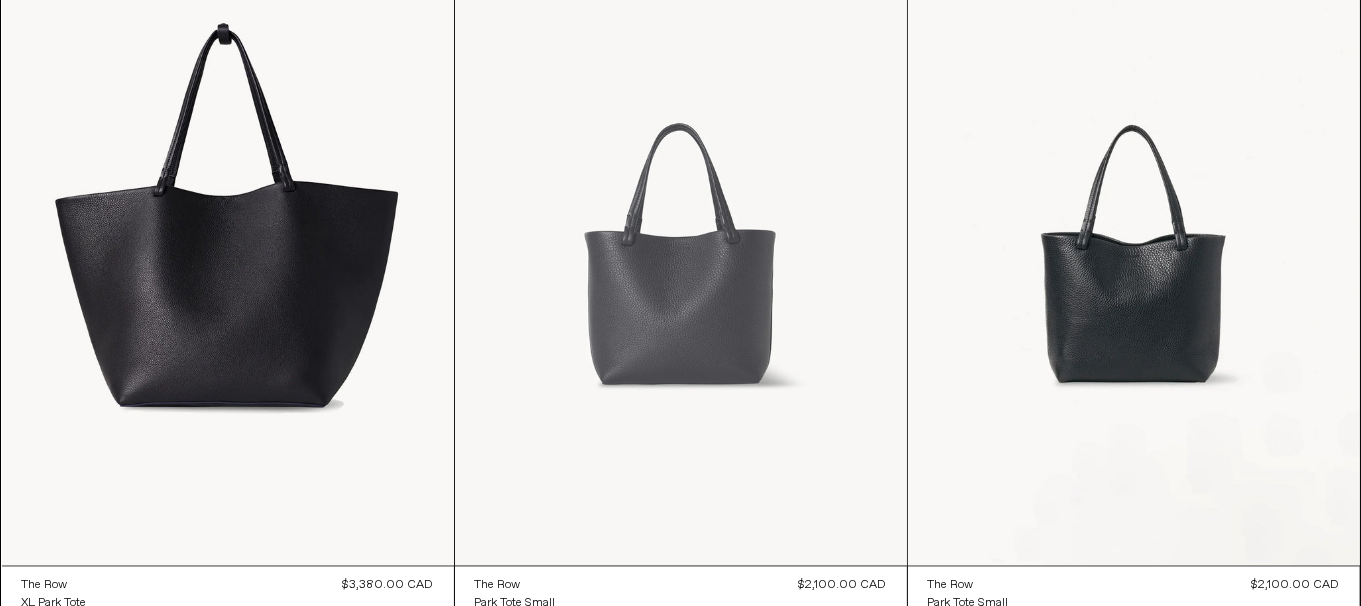click at bounding box center (681, 226) 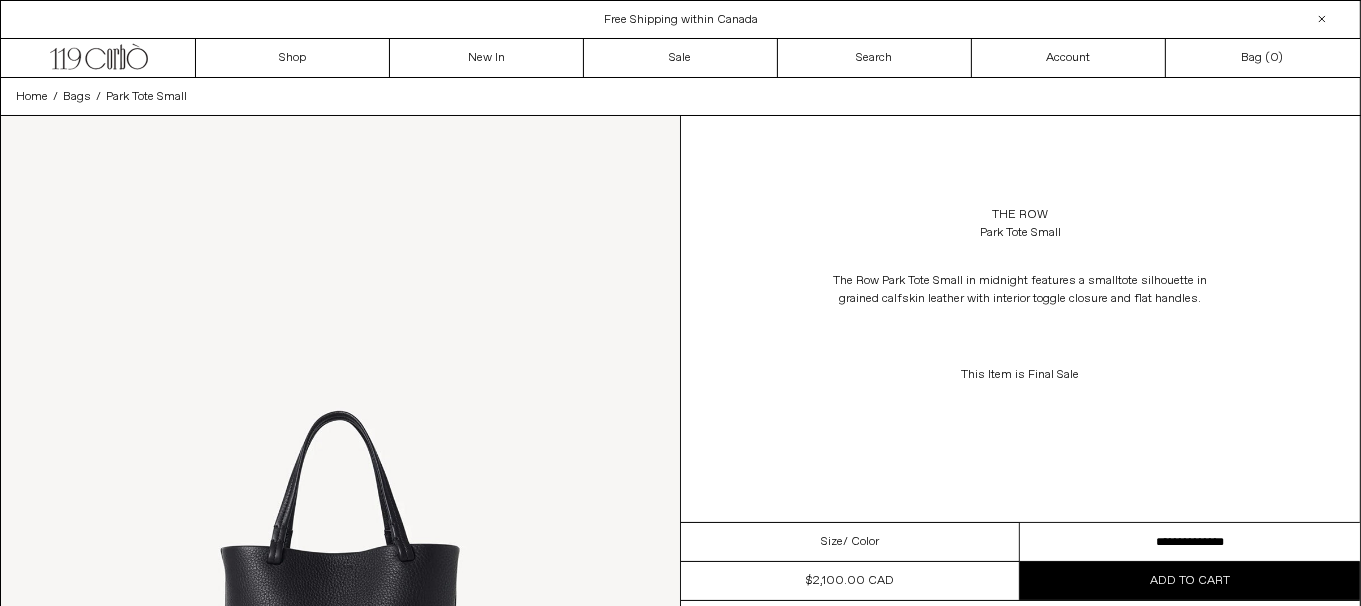 scroll, scrollTop: 0, scrollLeft: 0, axis: both 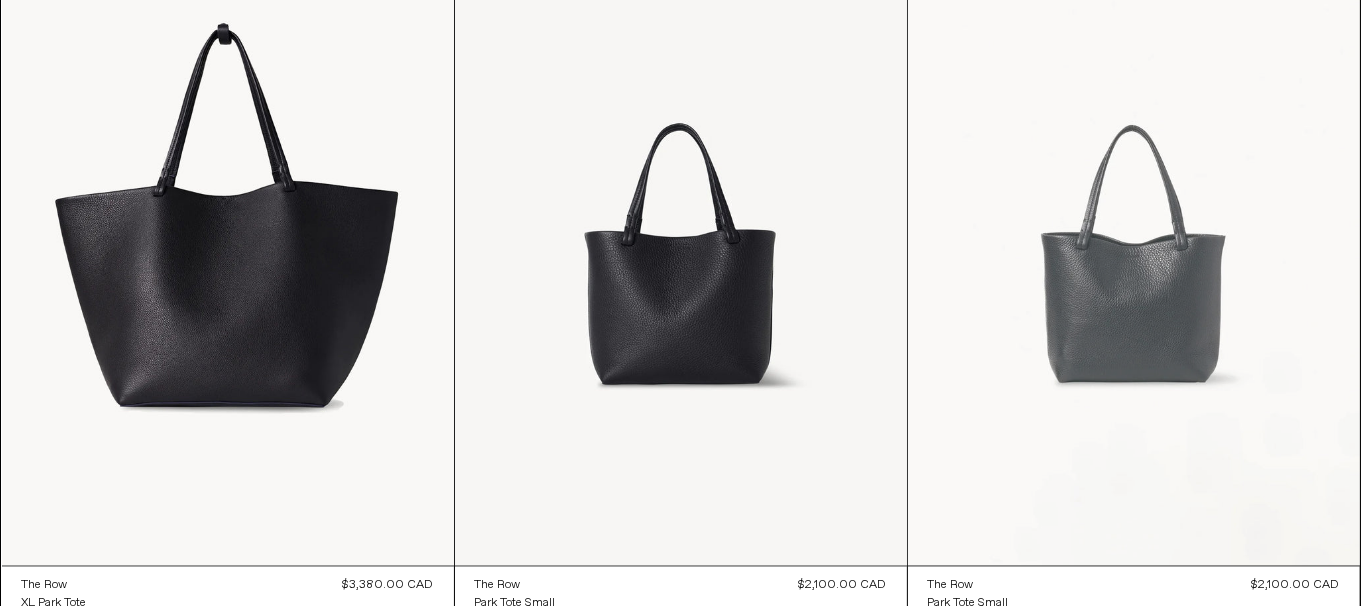 click at bounding box center [1134, 226] 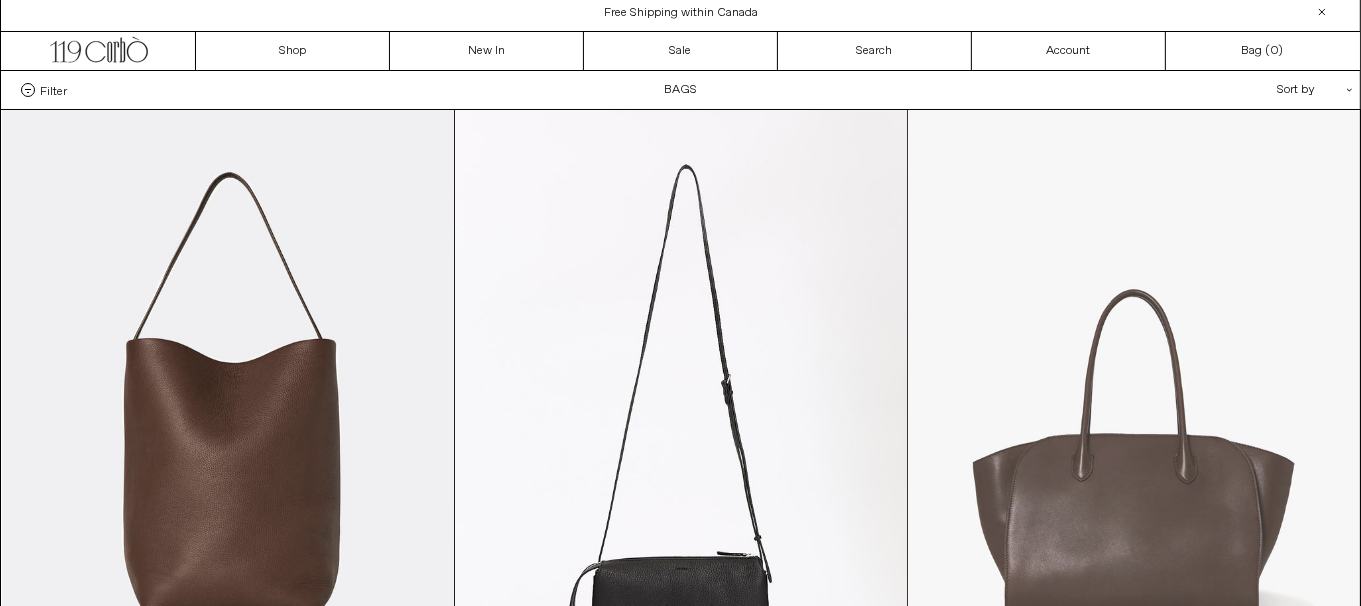scroll, scrollTop: 0, scrollLeft: 0, axis: both 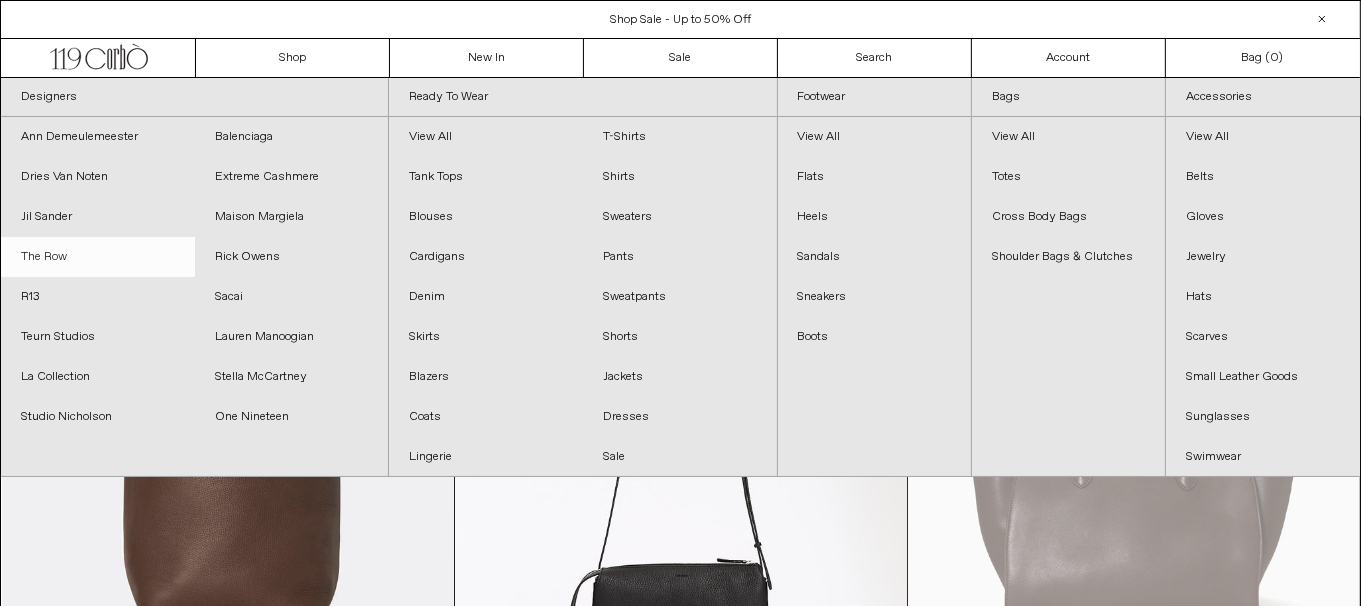 click on "The Row" at bounding box center [98, 257] 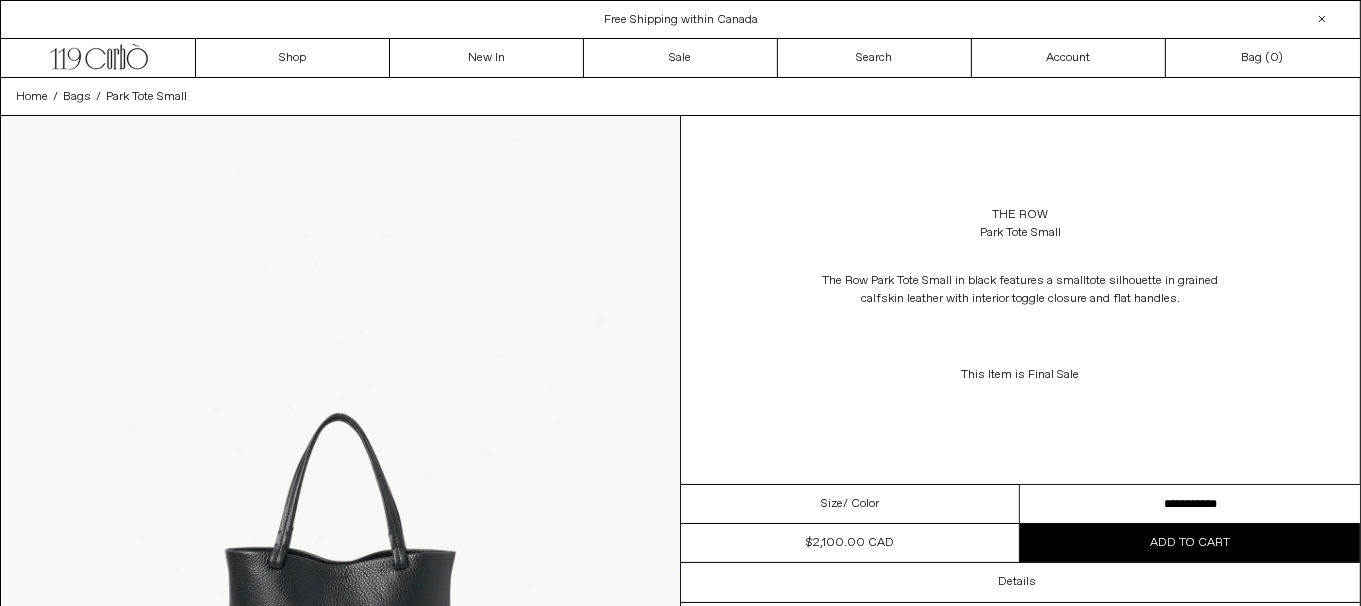 scroll, scrollTop: 0, scrollLeft: 0, axis: both 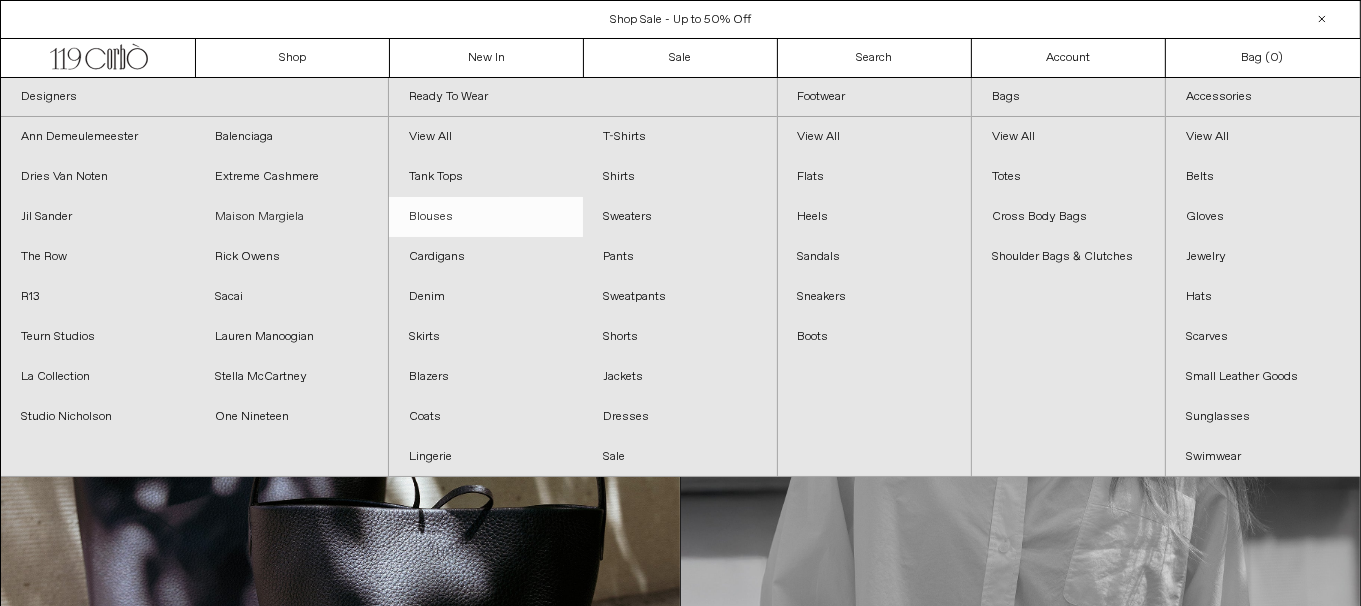 drag, startPoint x: 287, startPoint y: 217, endPoint x: 416, endPoint y: 220, distance: 129.03488 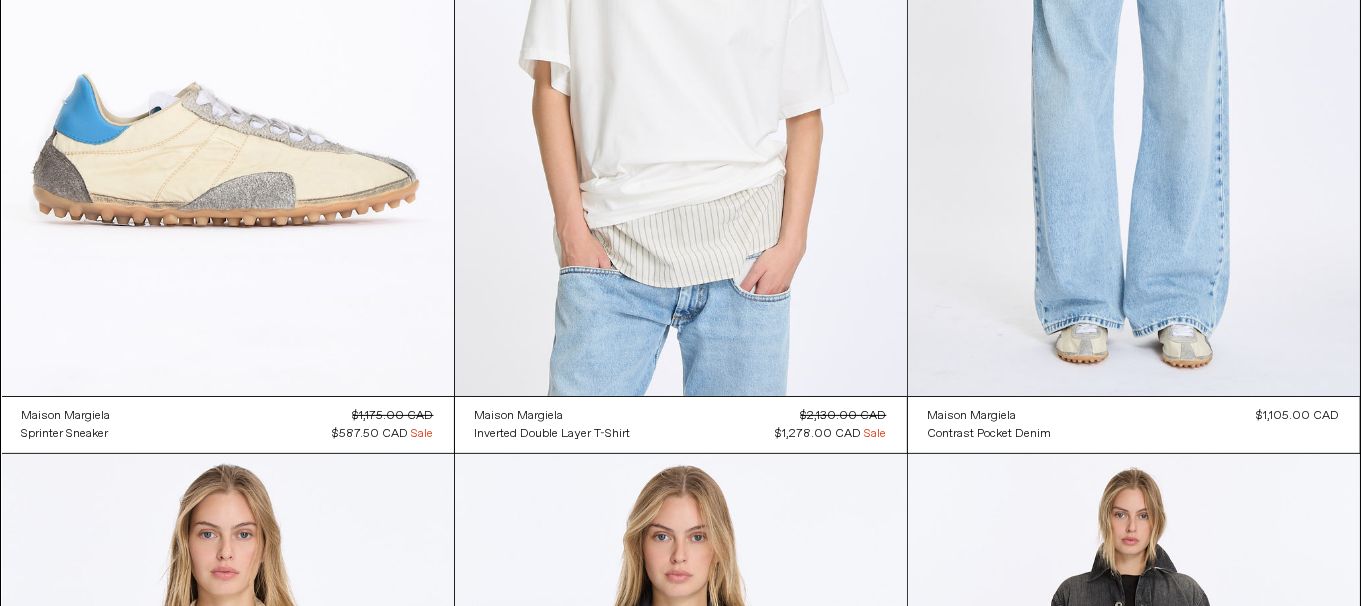 scroll, scrollTop: 0, scrollLeft: 0, axis: both 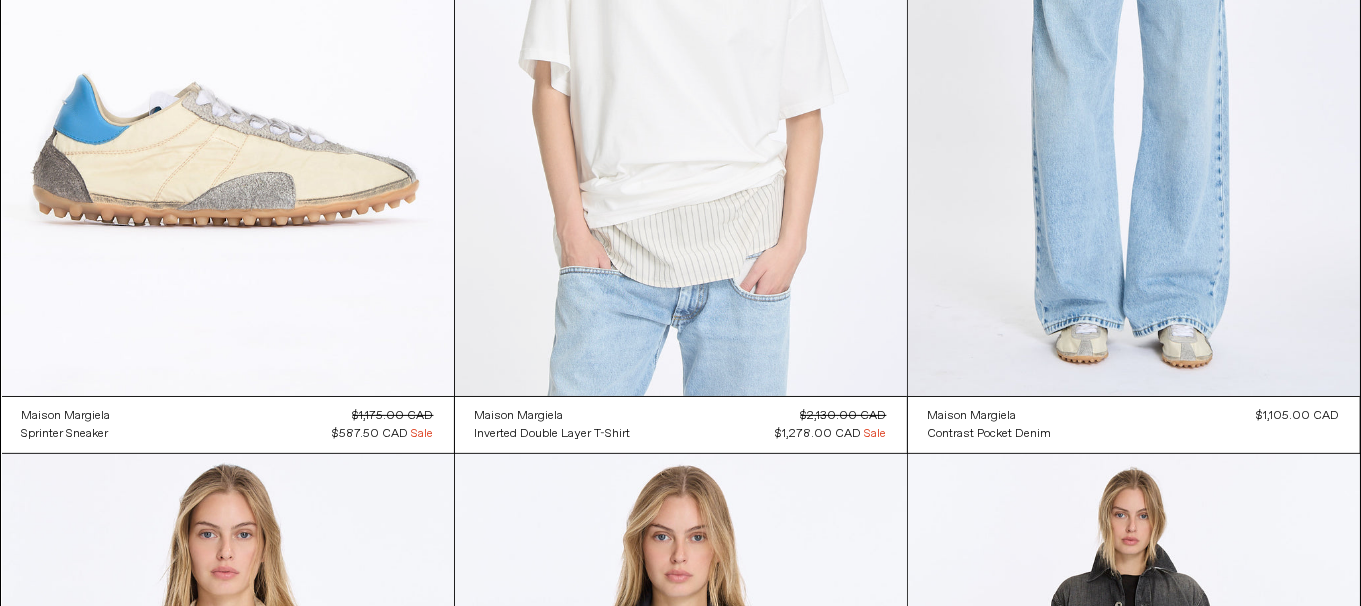 click at bounding box center (681, 57) 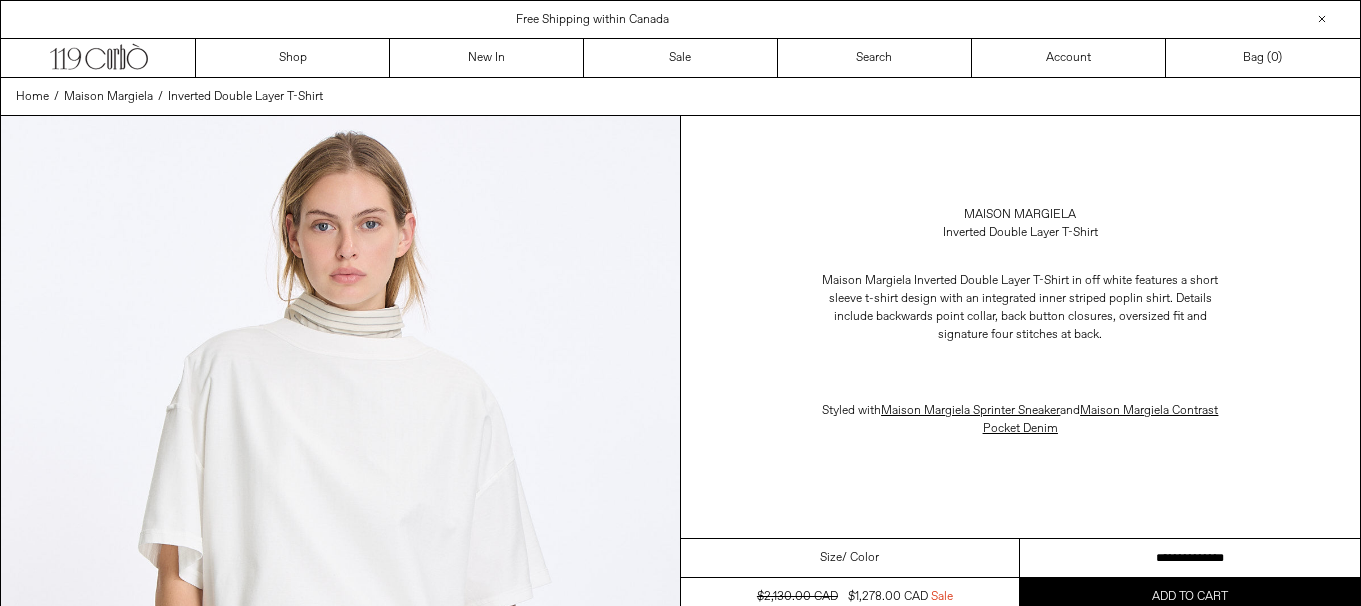 click on "**********" at bounding box center (1190, 558) 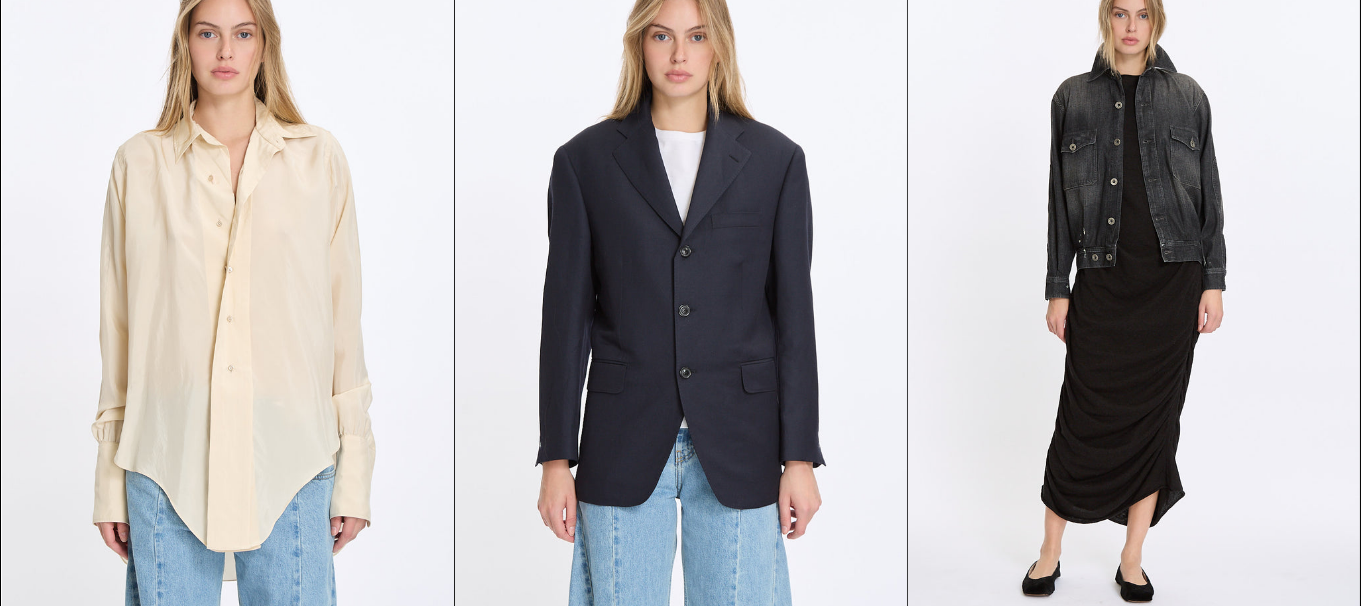 scroll, scrollTop: 0, scrollLeft: 0, axis: both 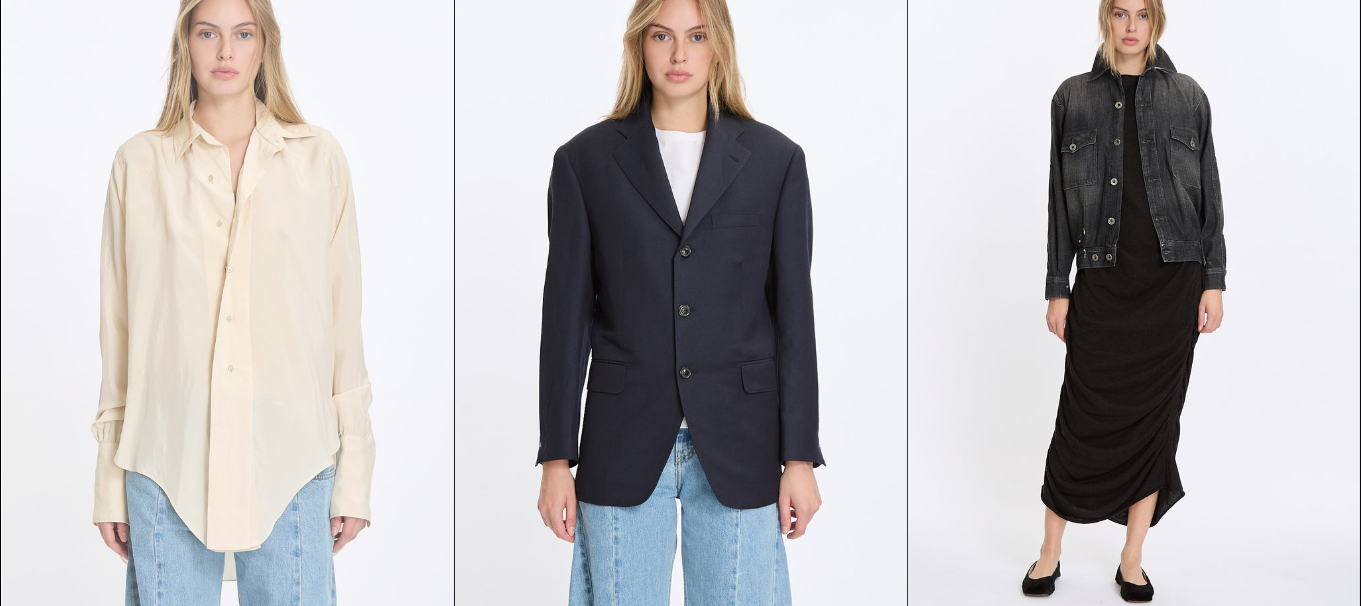 click at bounding box center (228, 293) 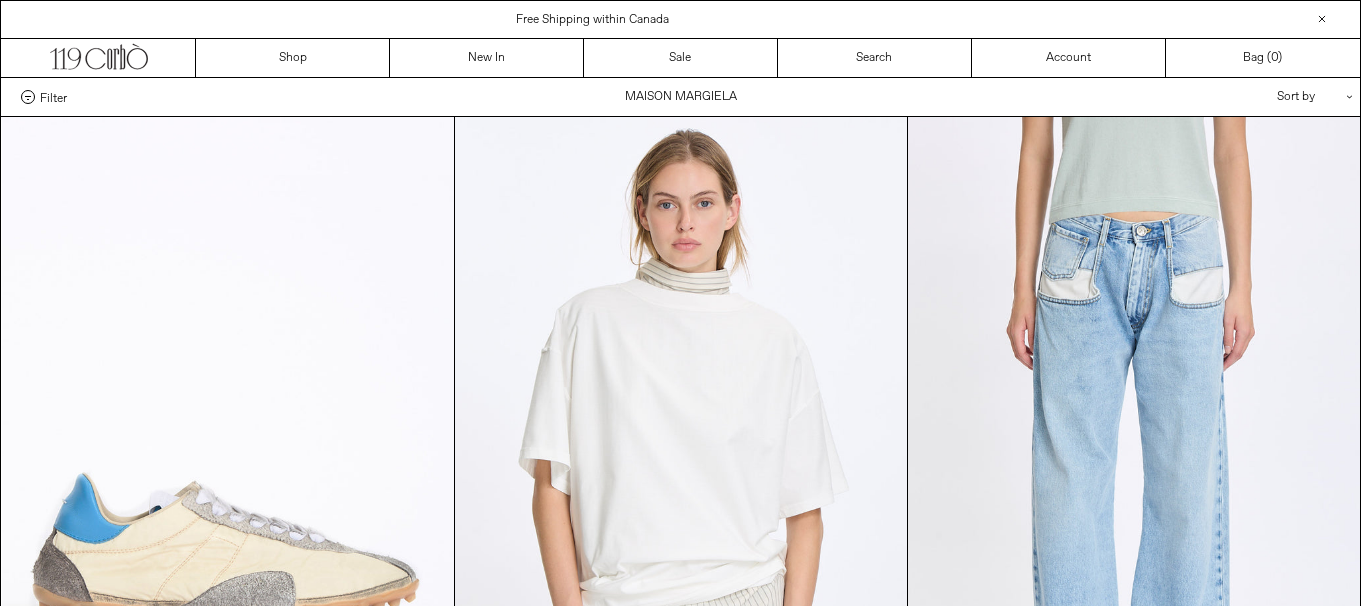 scroll, scrollTop: 899, scrollLeft: 0, axis: vertical 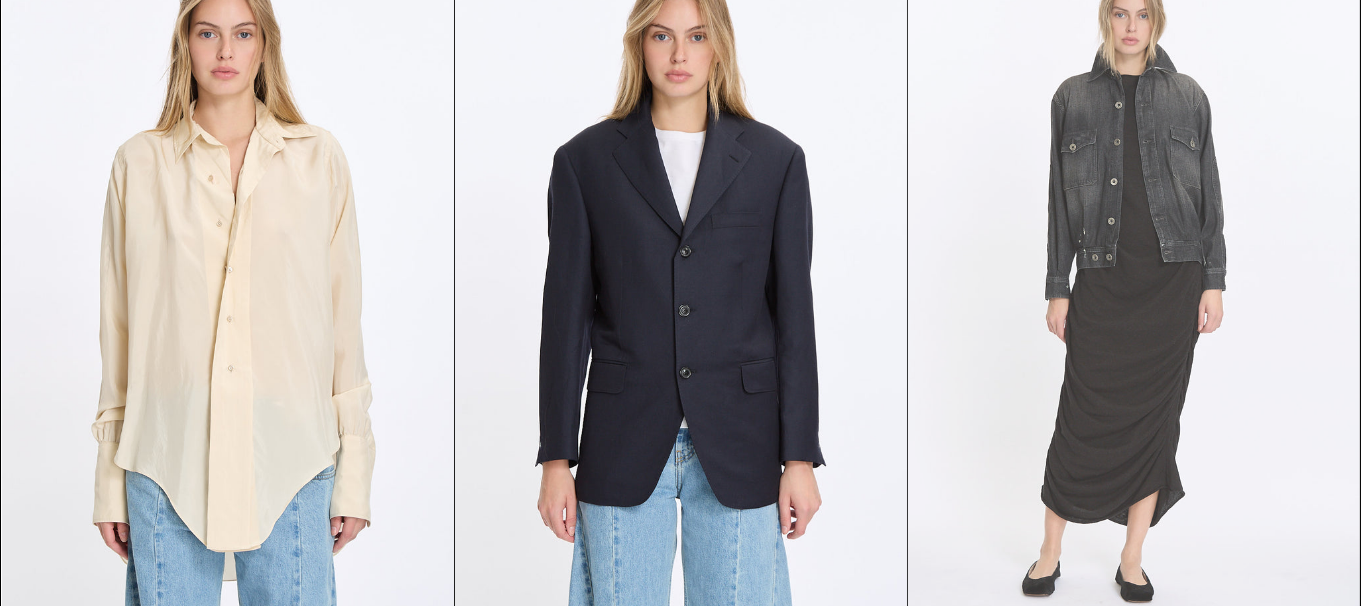 drag, startPoint x: 0, startPoint y: 0, endPoint x: 1111, endPoint y: 377, distance: 1173.222 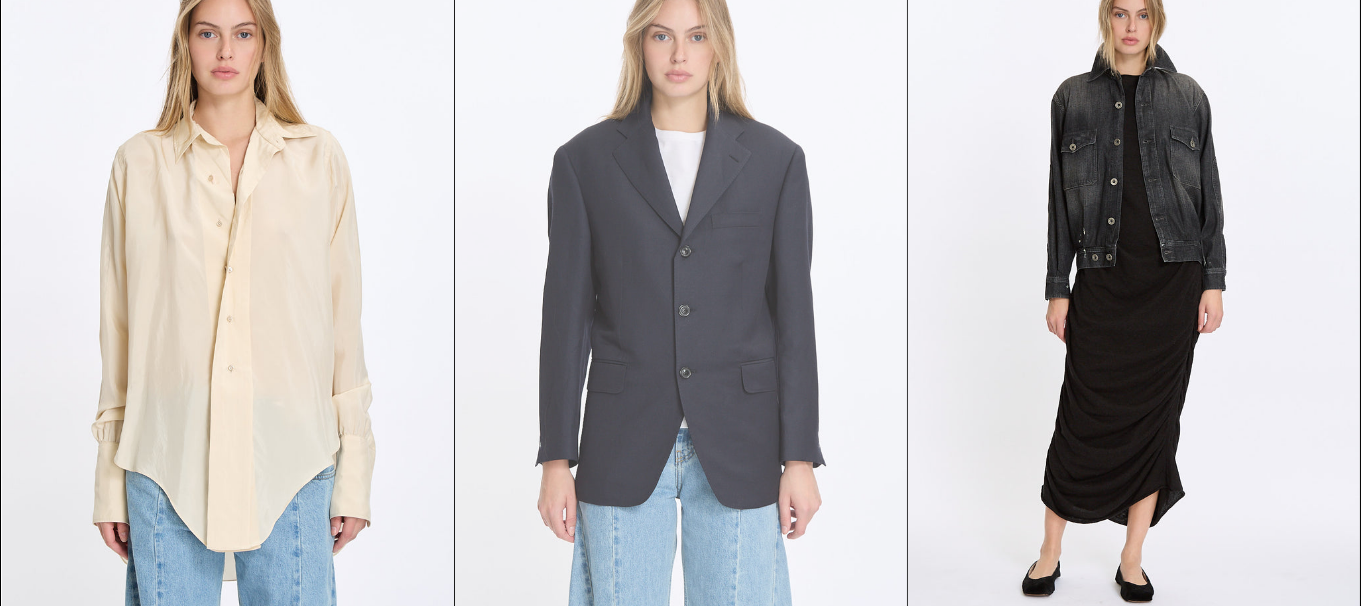 click at bounding box center (681, 293) 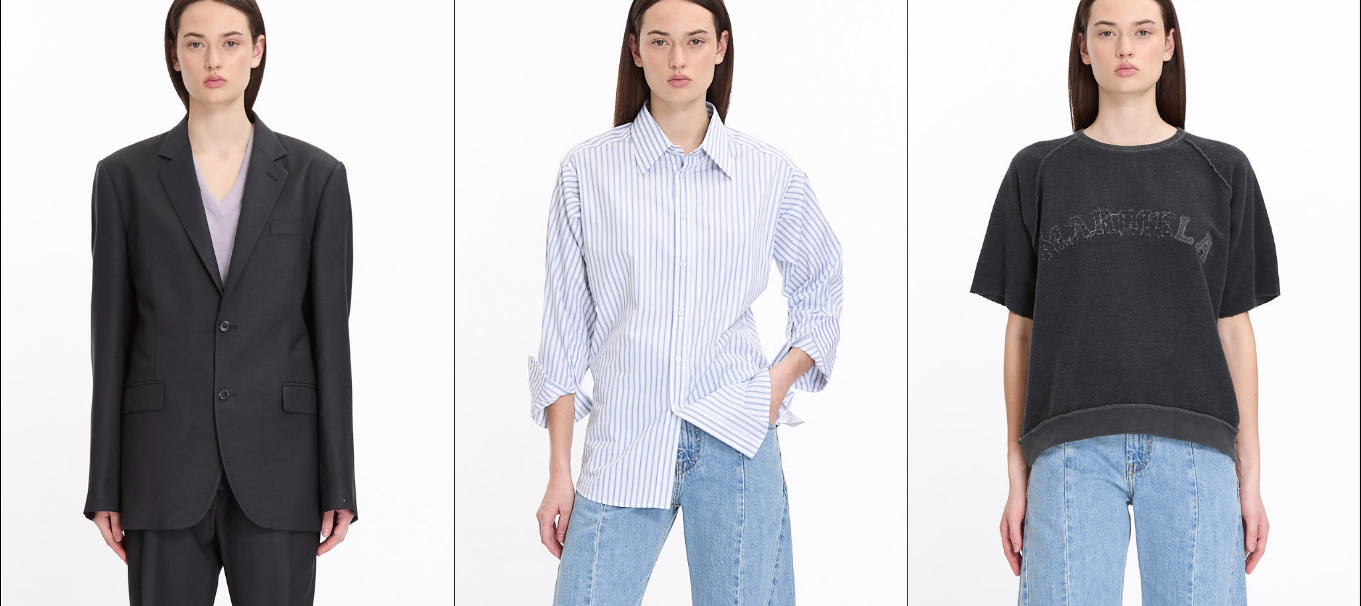 scroll, scrollTop: 3299, scrollLeft: 0, axis: vertical 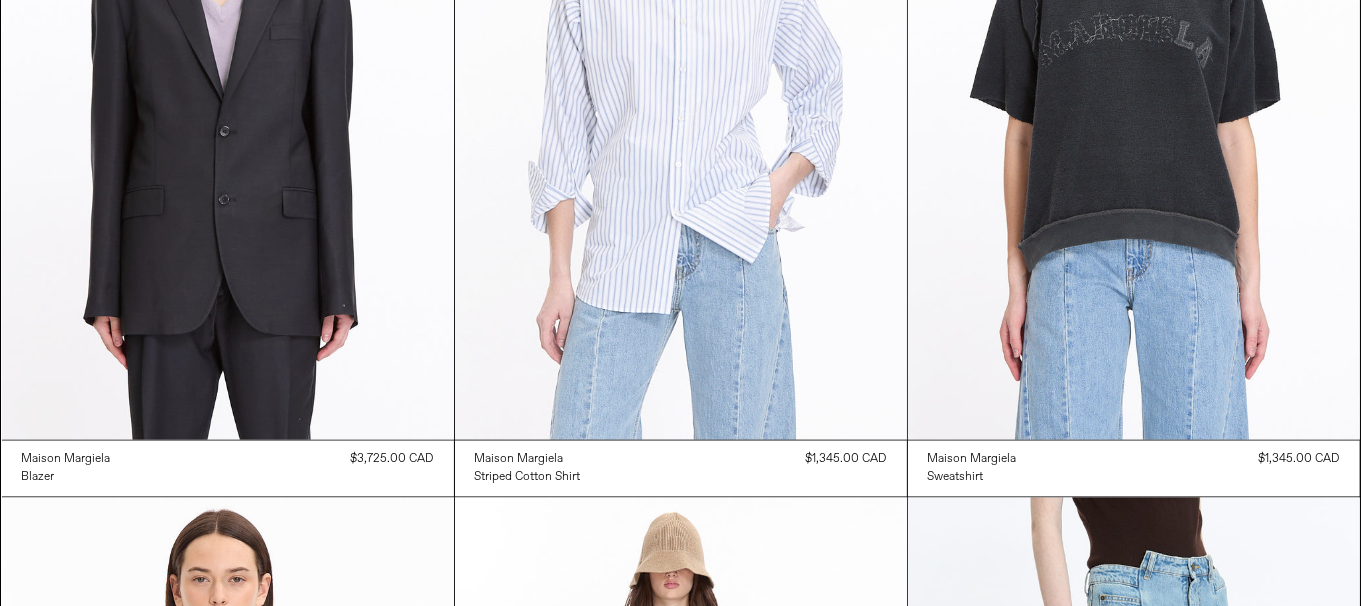 click at bounding box center [681, 101] 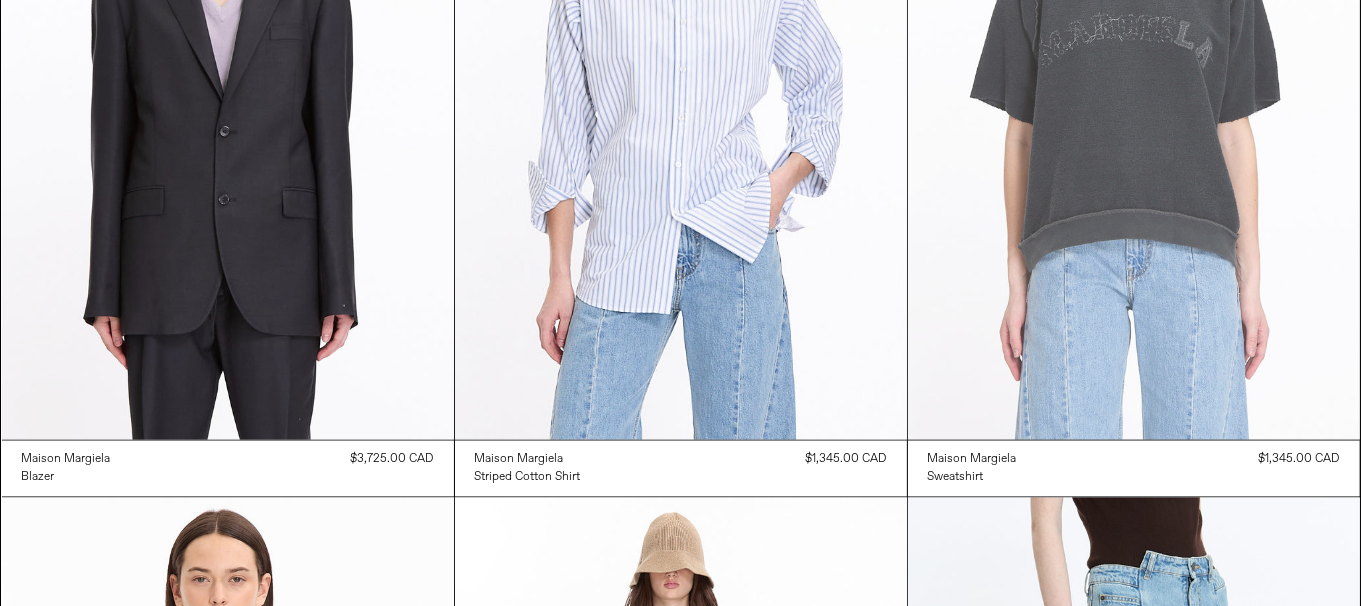 click at bounding box center [1134, 101] 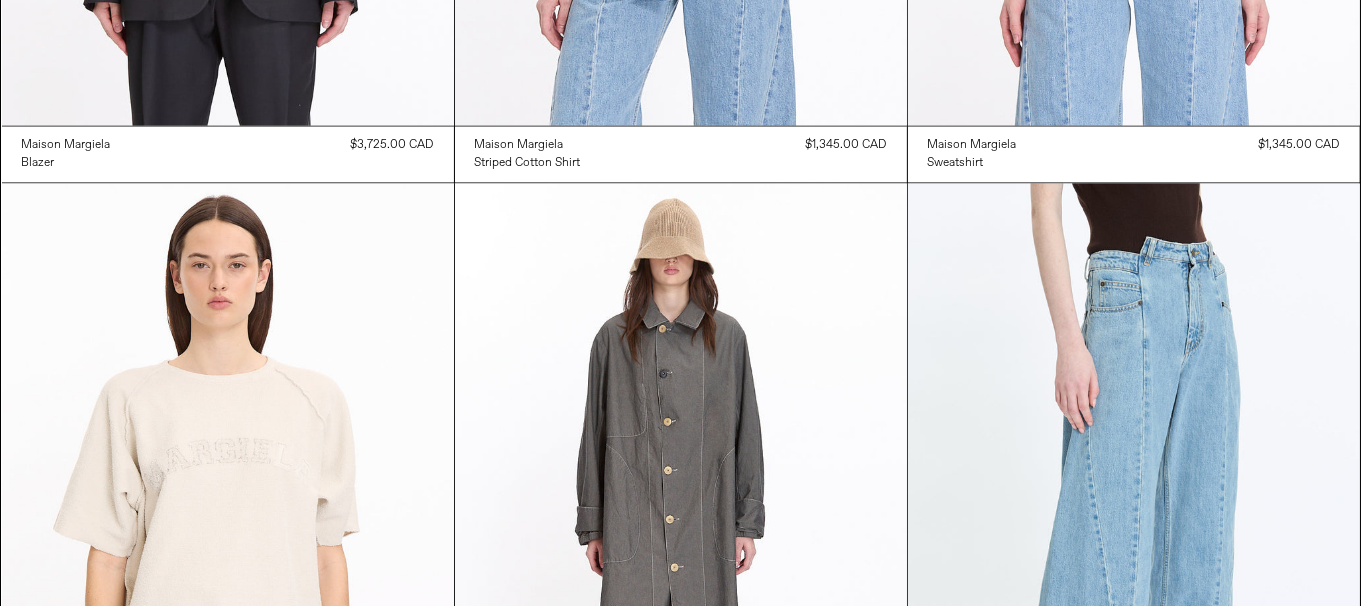 scroll, scrollTop: 3799, scrollLeft: 0, axis: vertical 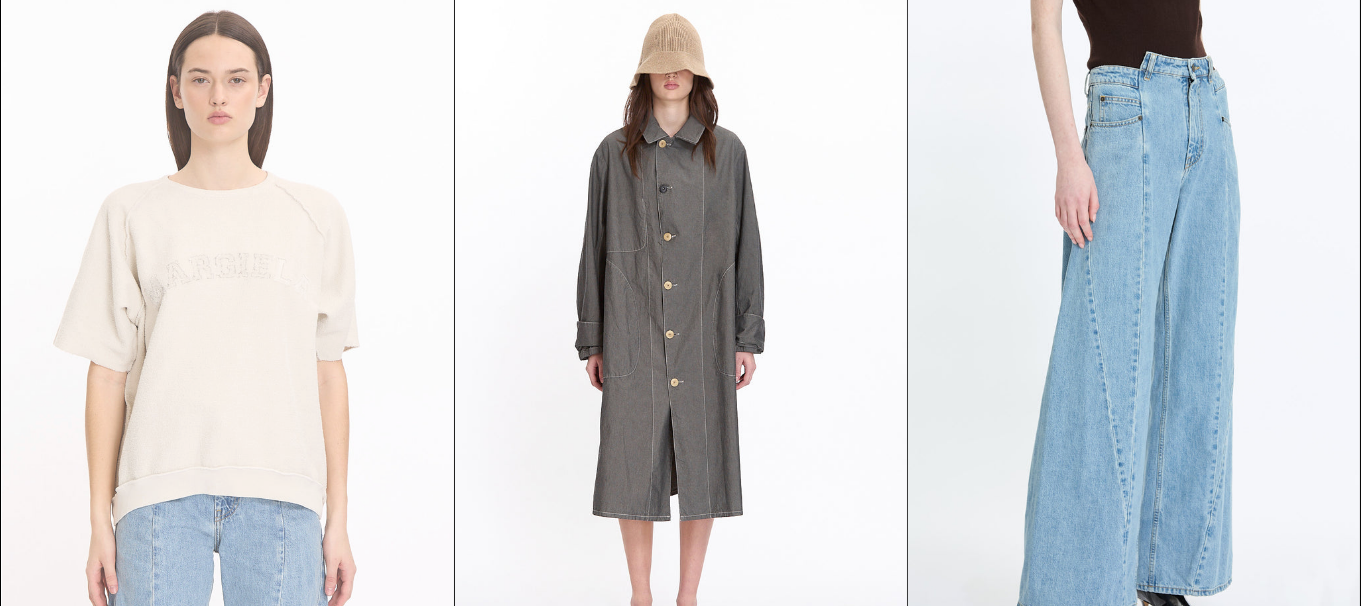 click at bounding box center [228, 337] 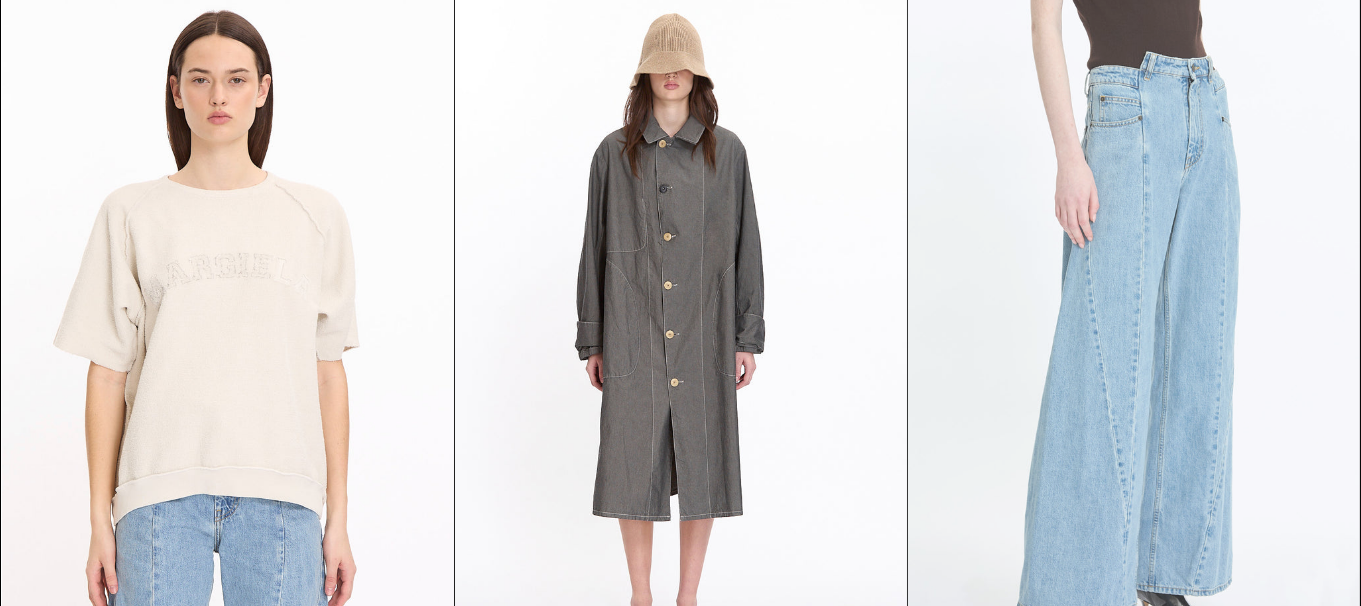 click at bounding box center [1134, 337] 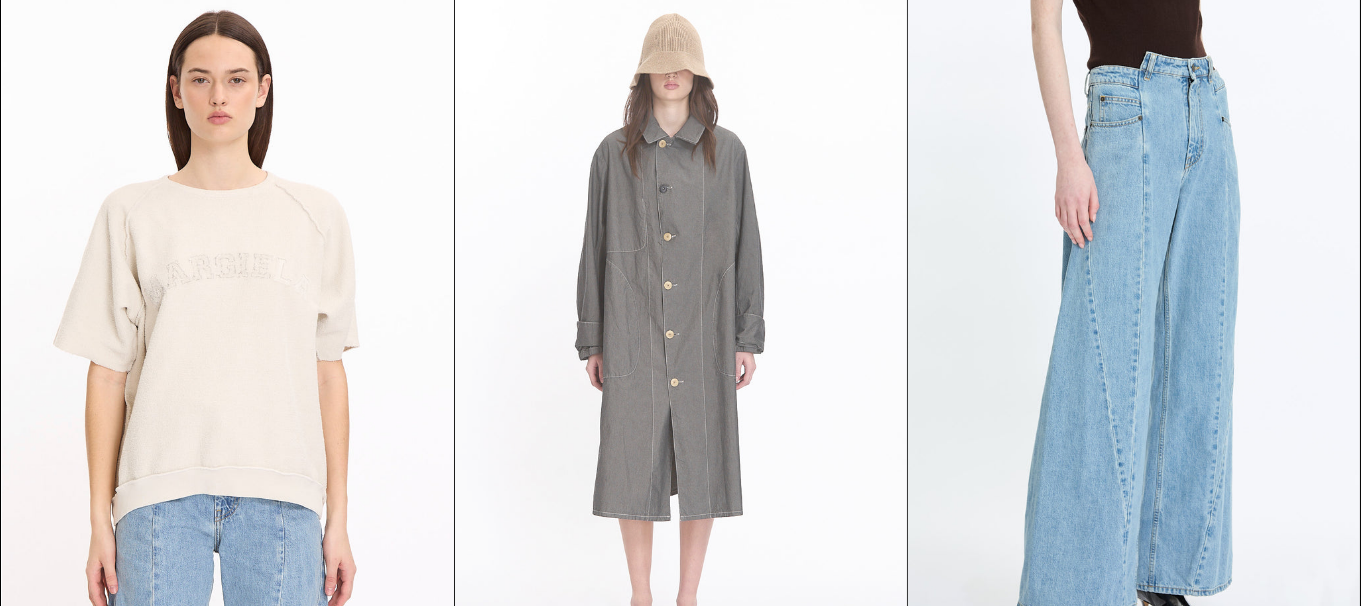 click at bounding box center (681, 337) 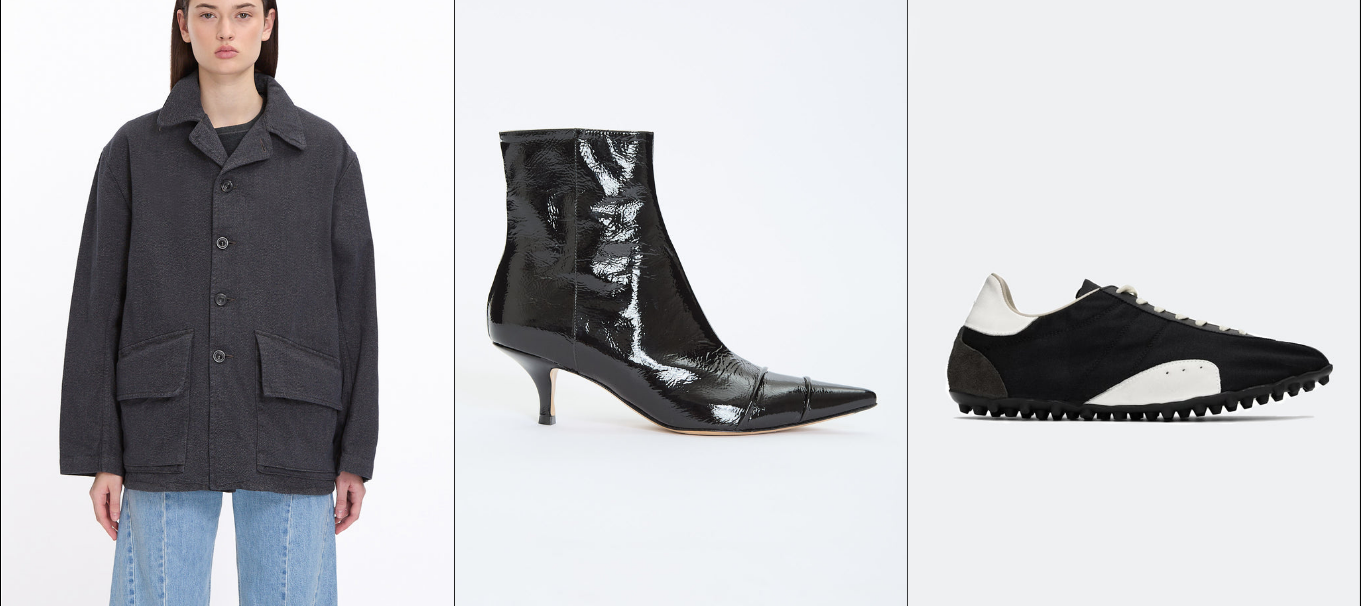 scroll, scrollTop: 4899, scrollLeft: 0, axis: vertical 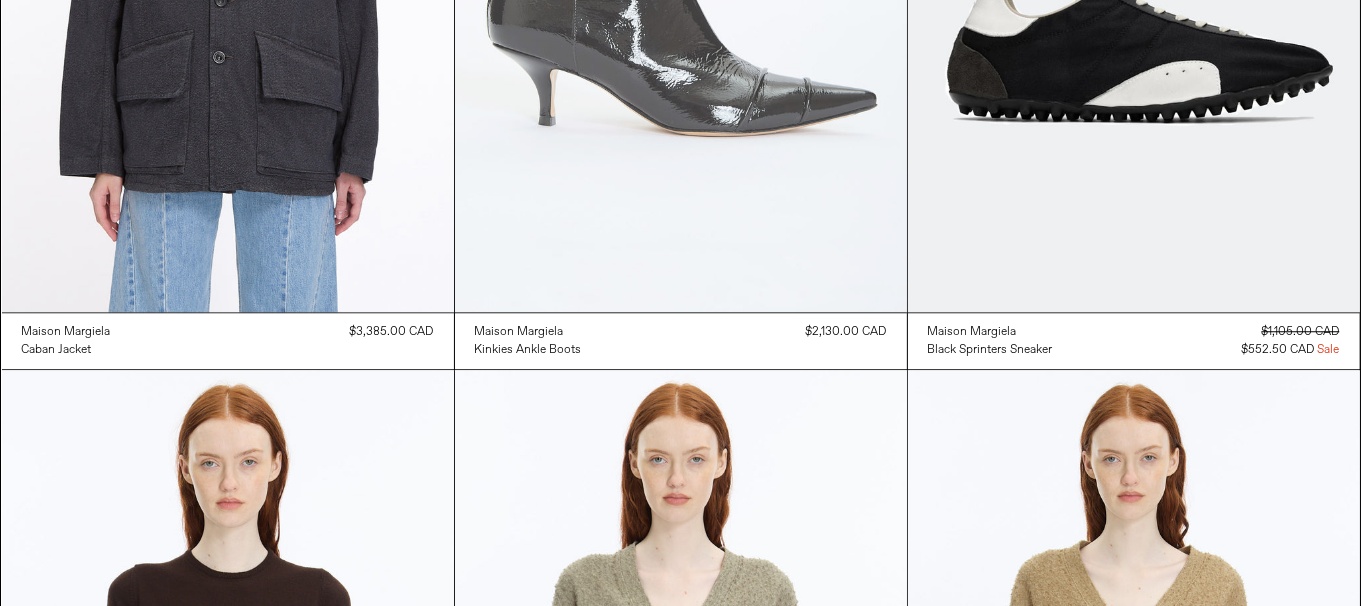 click at bounding box center [681, -27] 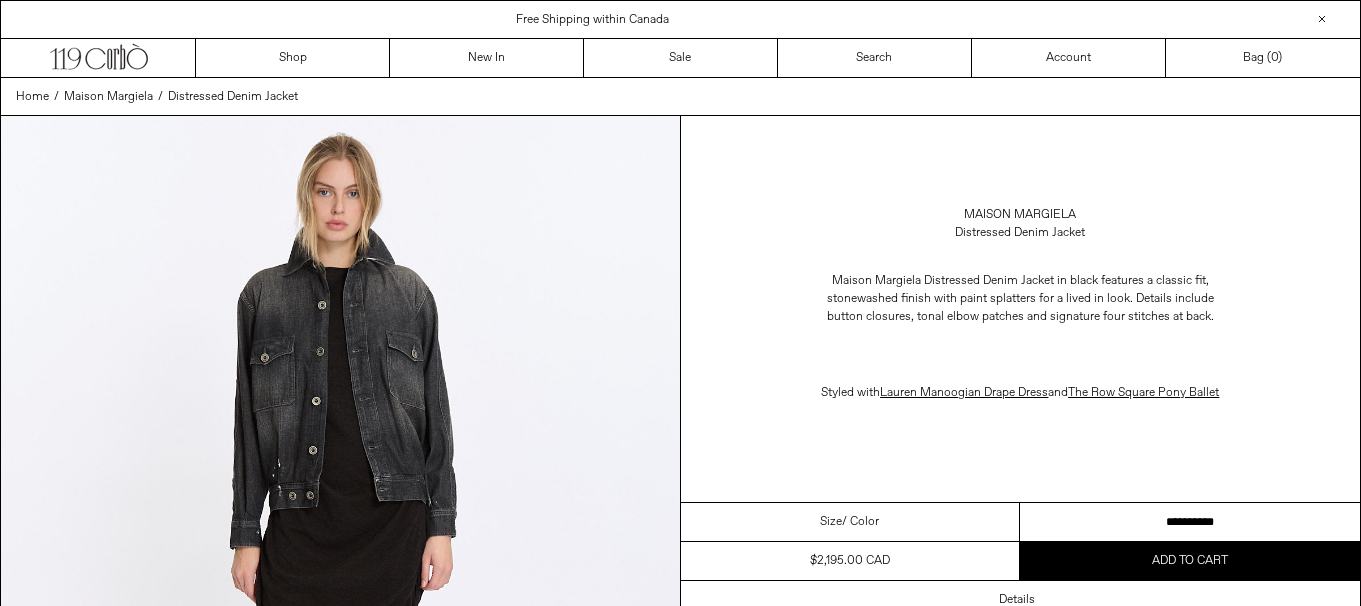 click on "**********" at bounding box center (1190, 522) 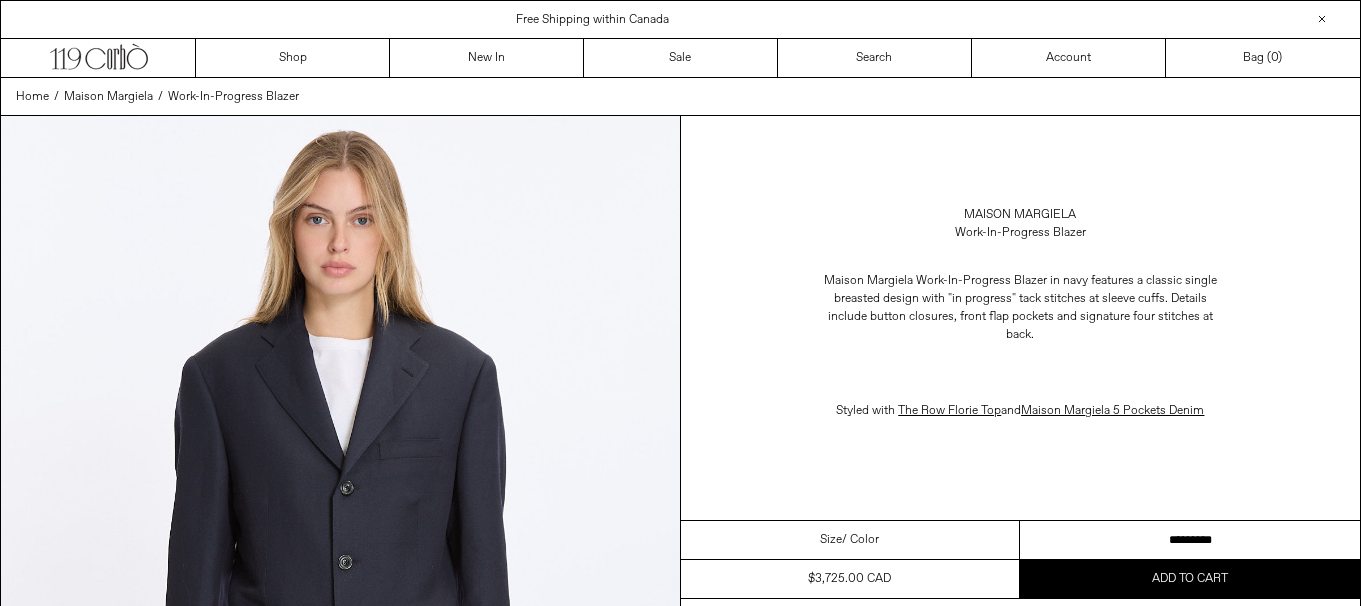 scroll, scrollTop: 0, scrollLeft: 0, axis: both 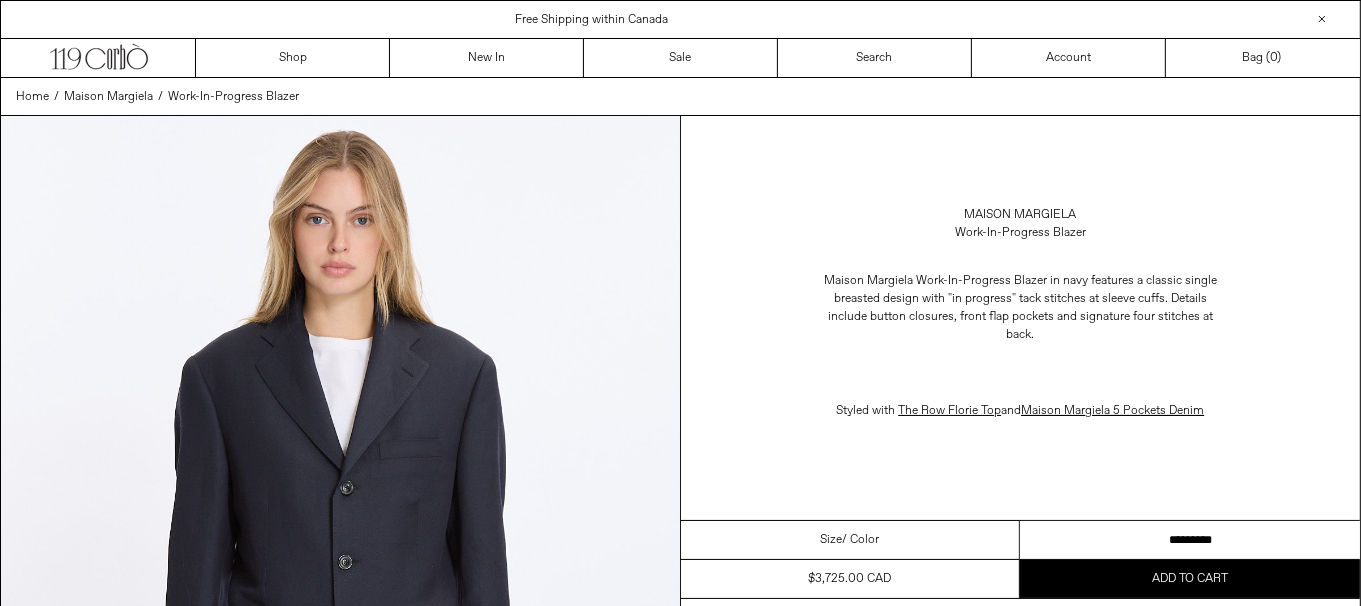 drag, startPoint x: 1220, startPoint y: 535, endPoint x: 1374, endPoint y: 466, distance: 168.7513 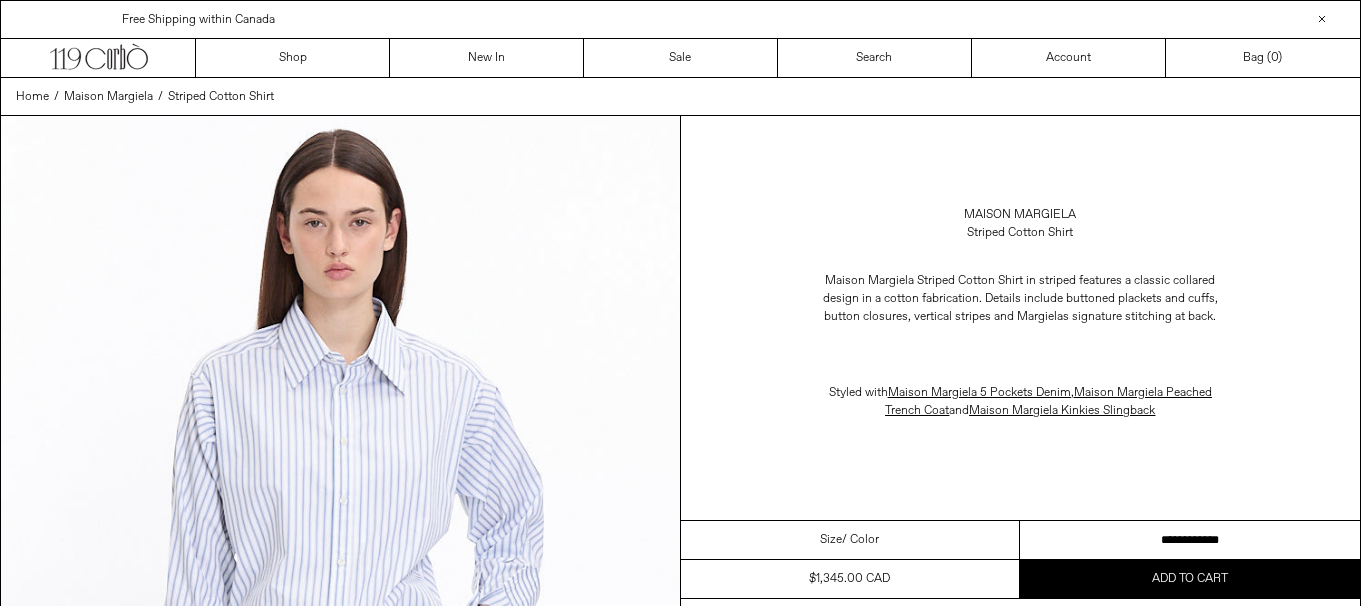 click on "**********" at bounding box center [1190, 540] 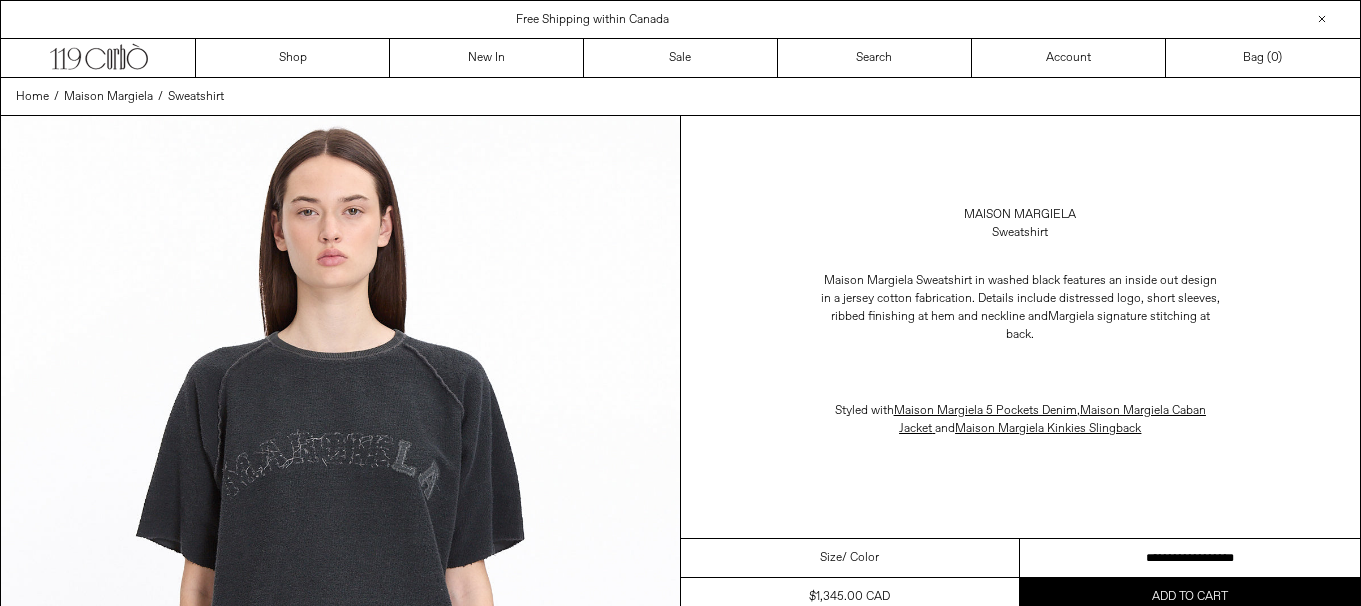 scroll, scrollTop: 0, scrollLeft: 0, axis: both 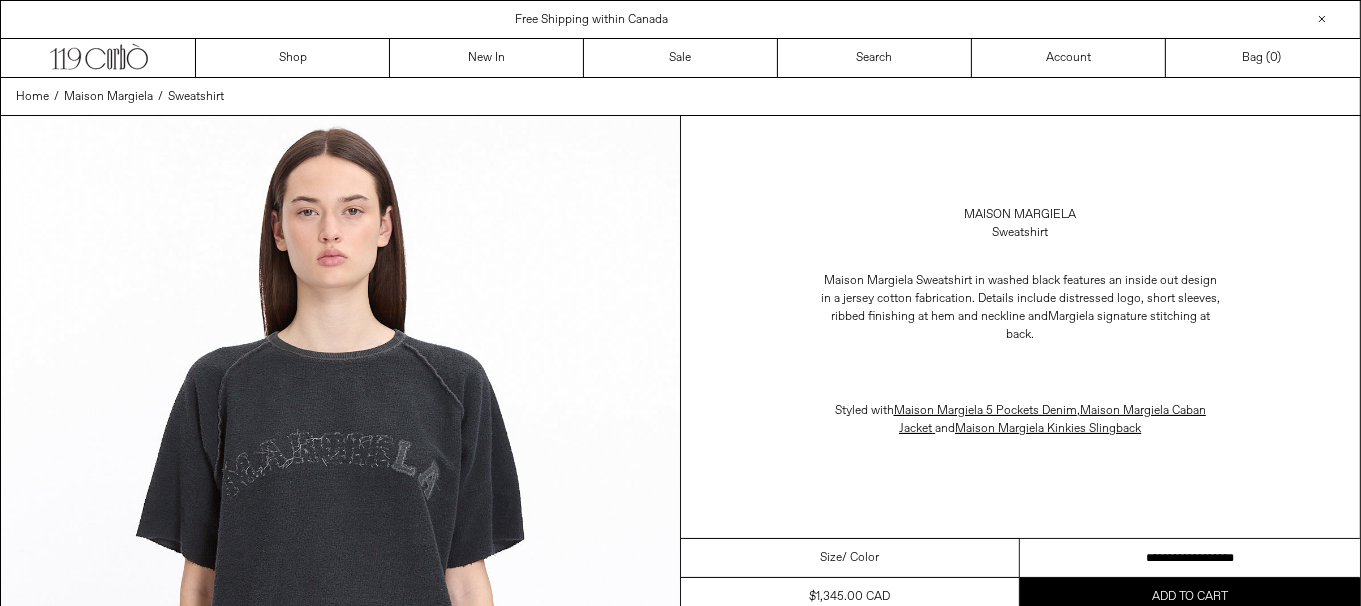 click on "**********" at bounding box center [1190, 558] 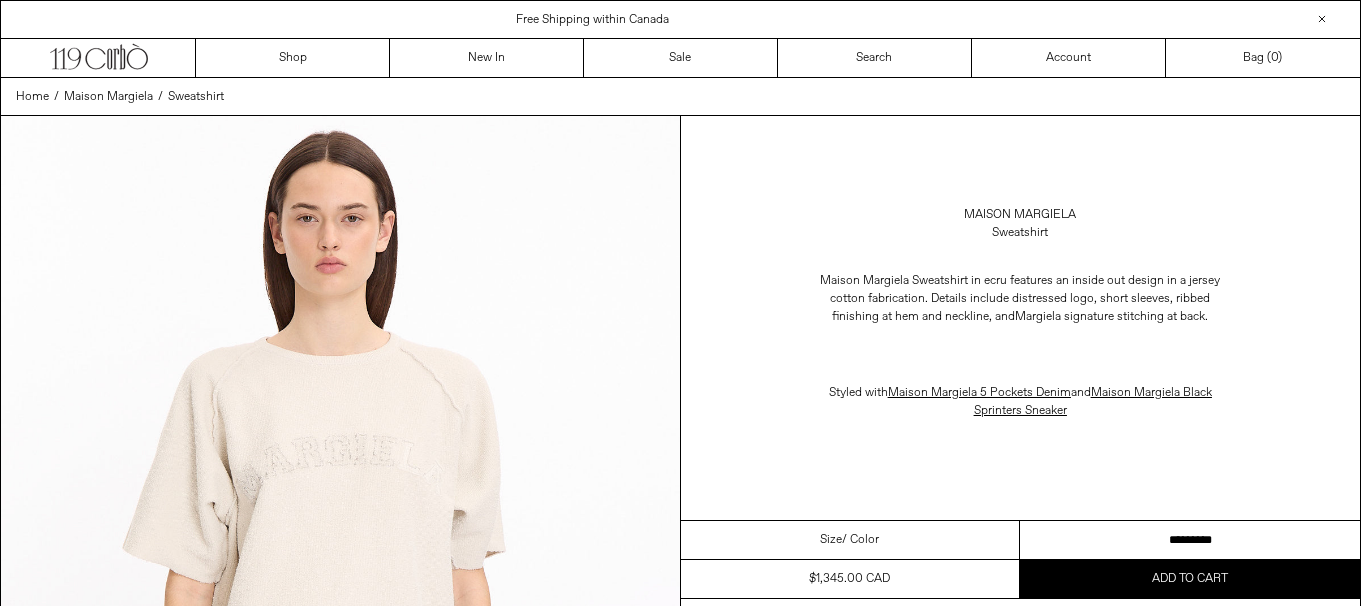 scroll, scrollTop: 0, scrollLeft: 0, axis: both 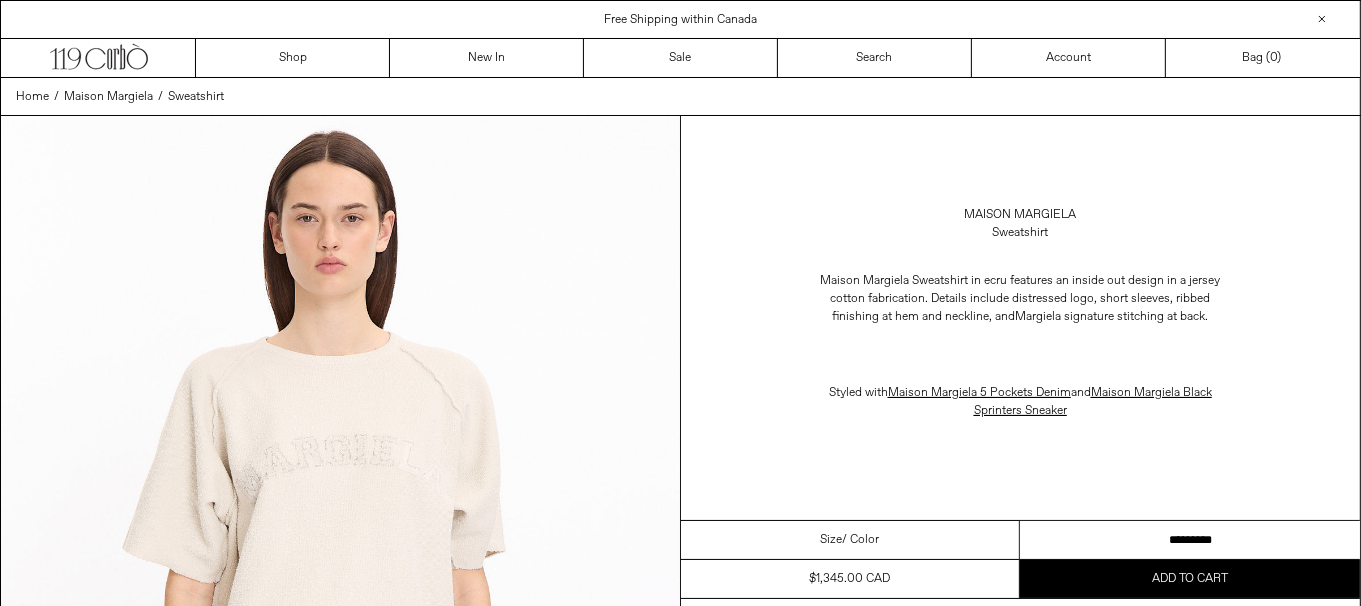 click on "*********
********" at bounding box center [1190, 540] 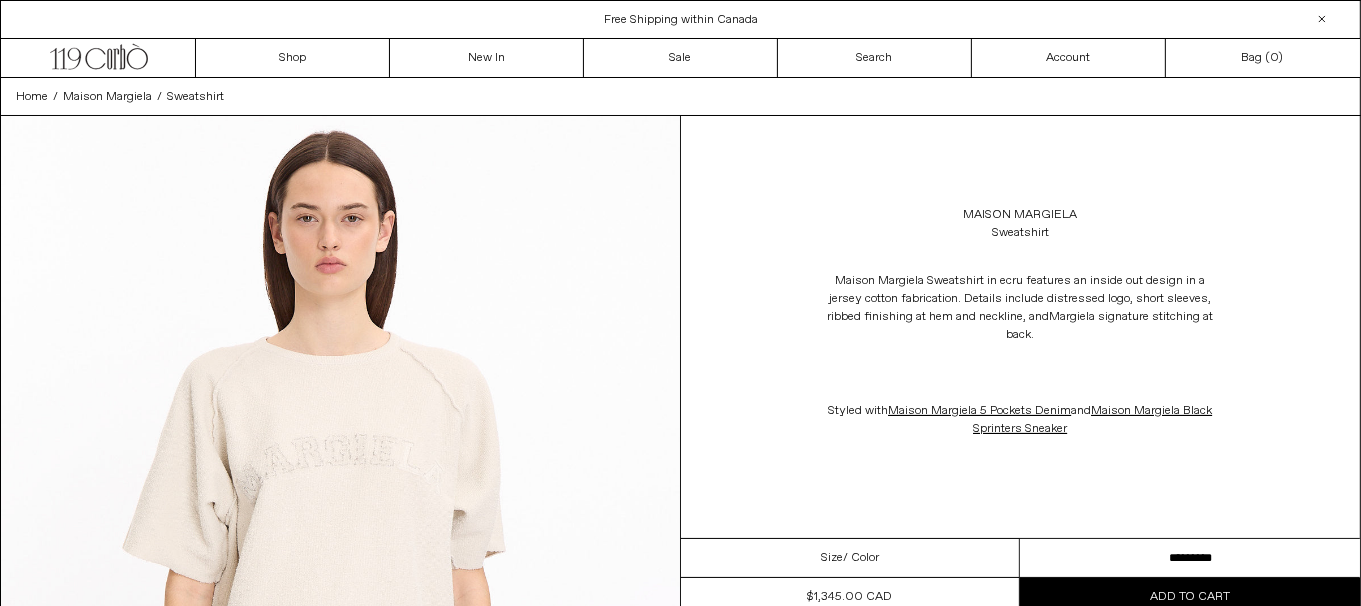 scroll, scrollTop: 0, scrollLeft: 0, axis: both 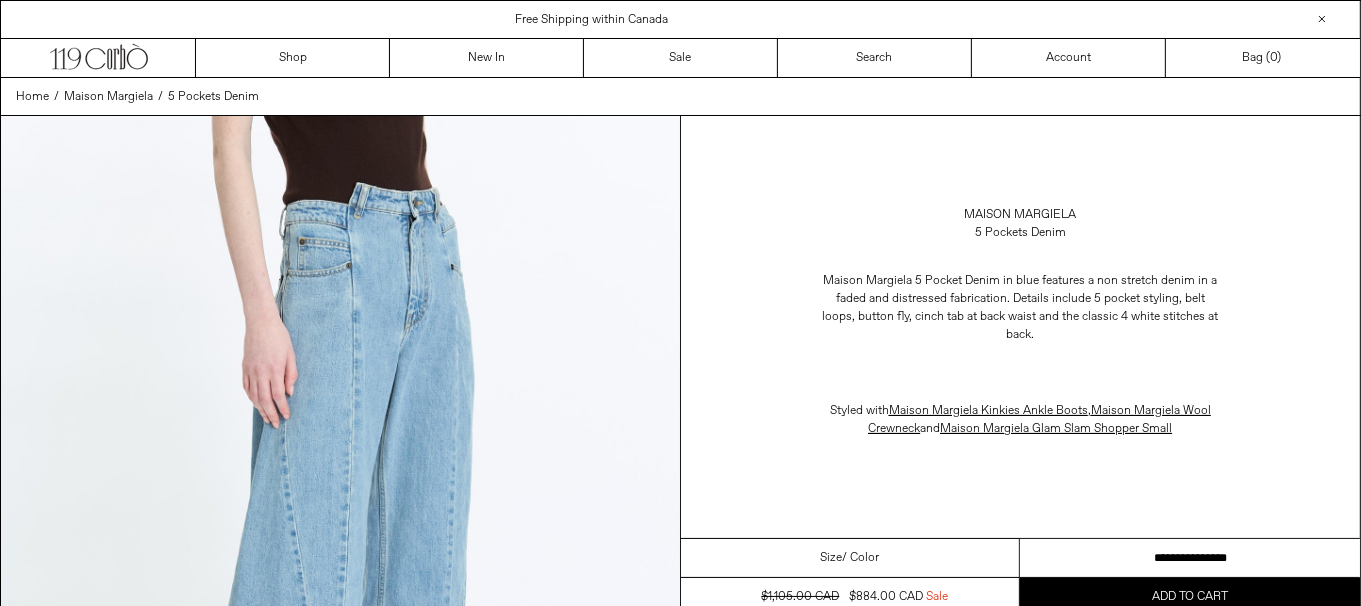 click on "**********" at bounding box center [1190, 558] 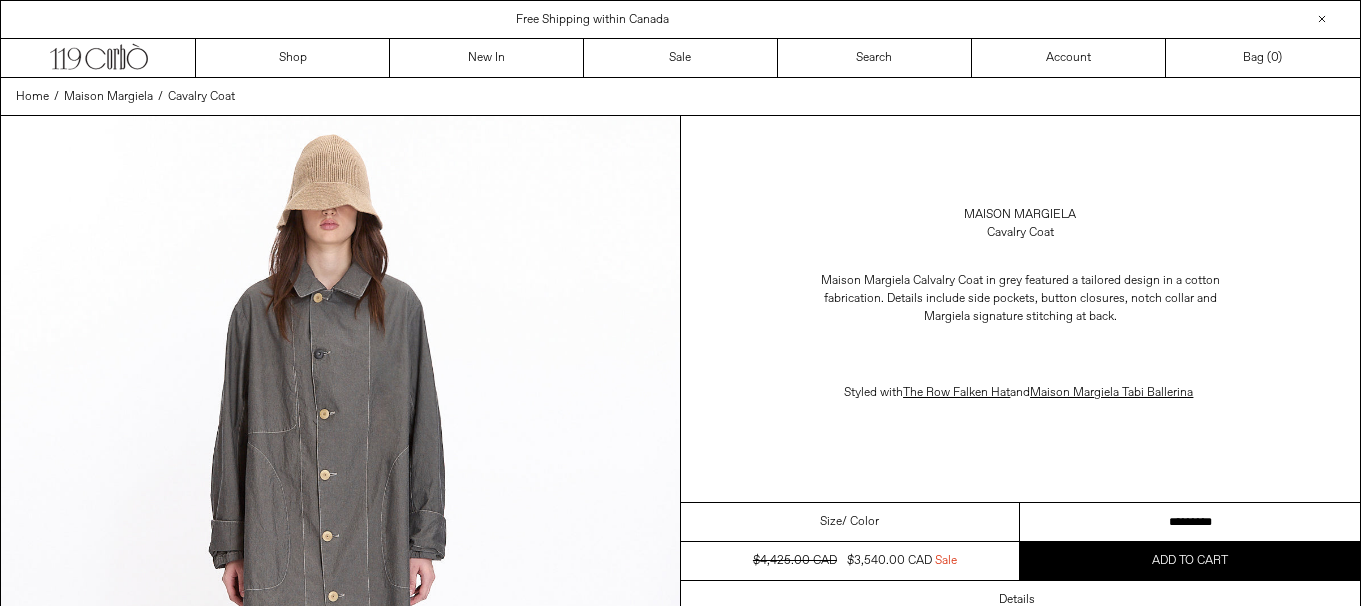 scroll, scrollTop: 0, scrollLeft: 0, axis: both 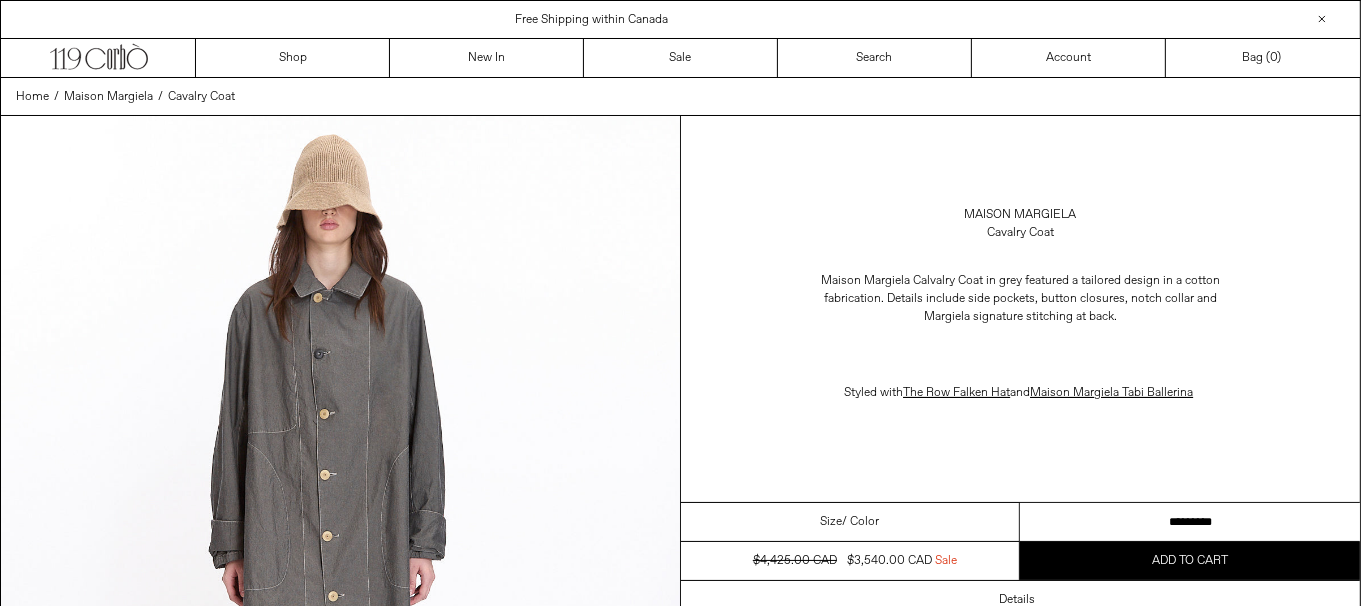 drag, startPoint x: 0, startPoint y: 0, endPoint x: 1227, endPoint y: 515, distance: 1330.6968 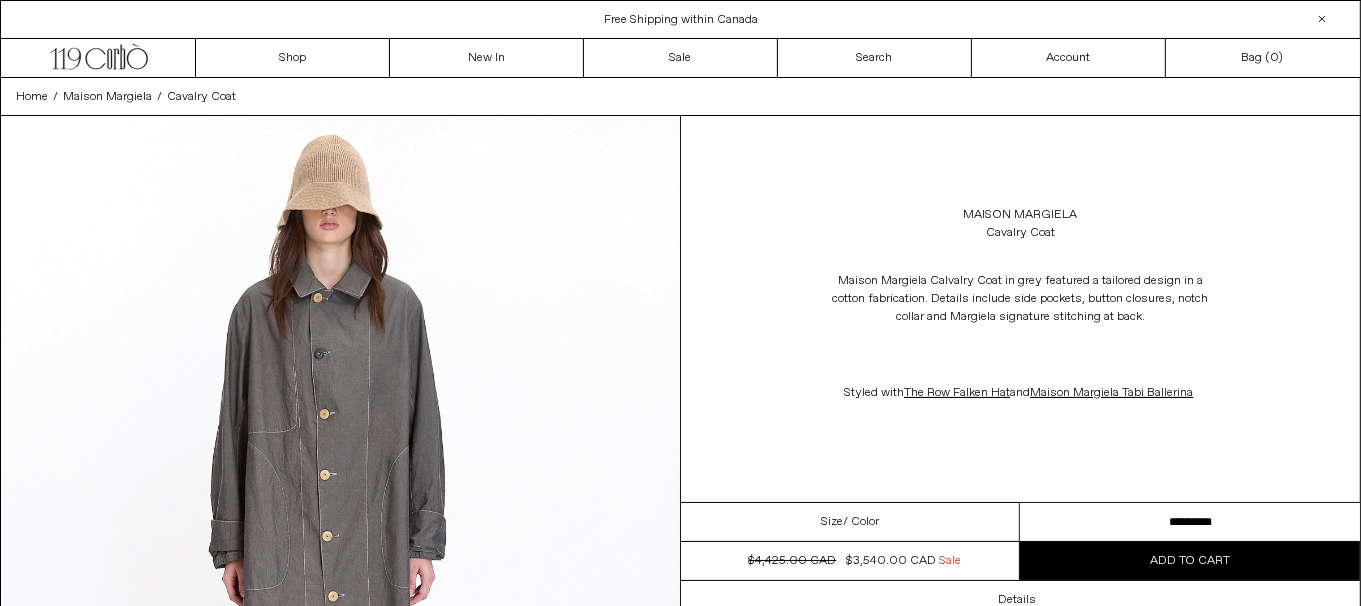 scroll, scrollTop: 0, scrollLeft: 0, axis: both 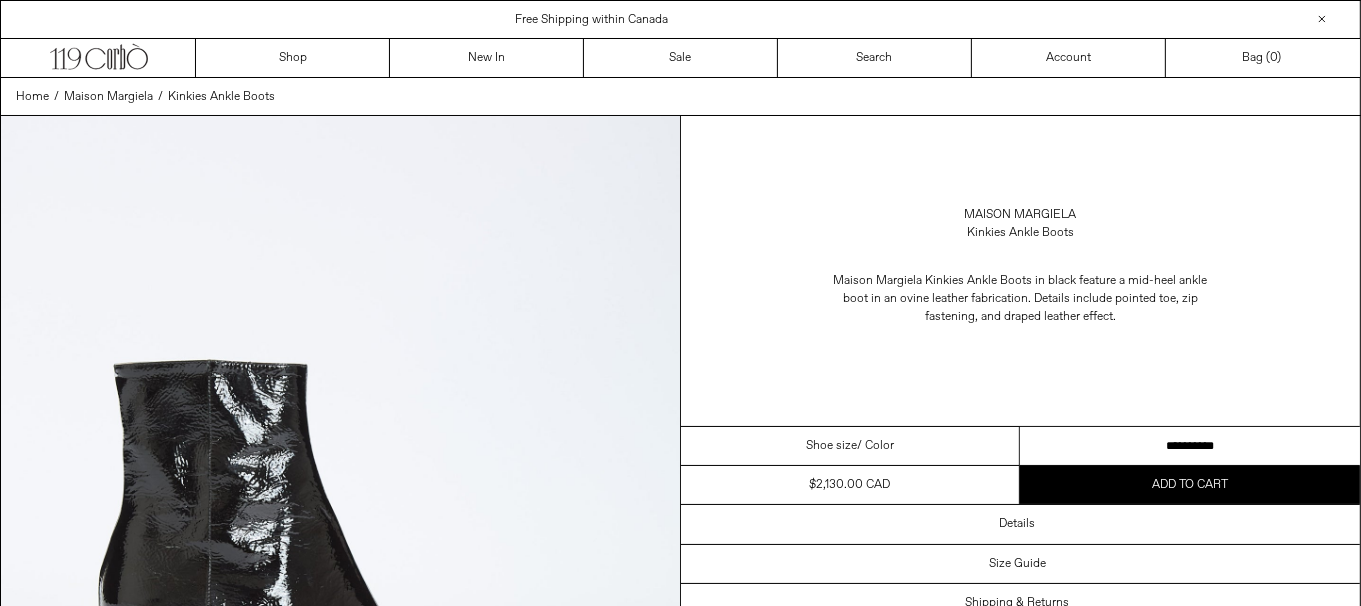 drag, startPoint x: 0, startPoint y: 0, endPoint x: 1206, endPoint y: 445, distance: 1285.4808 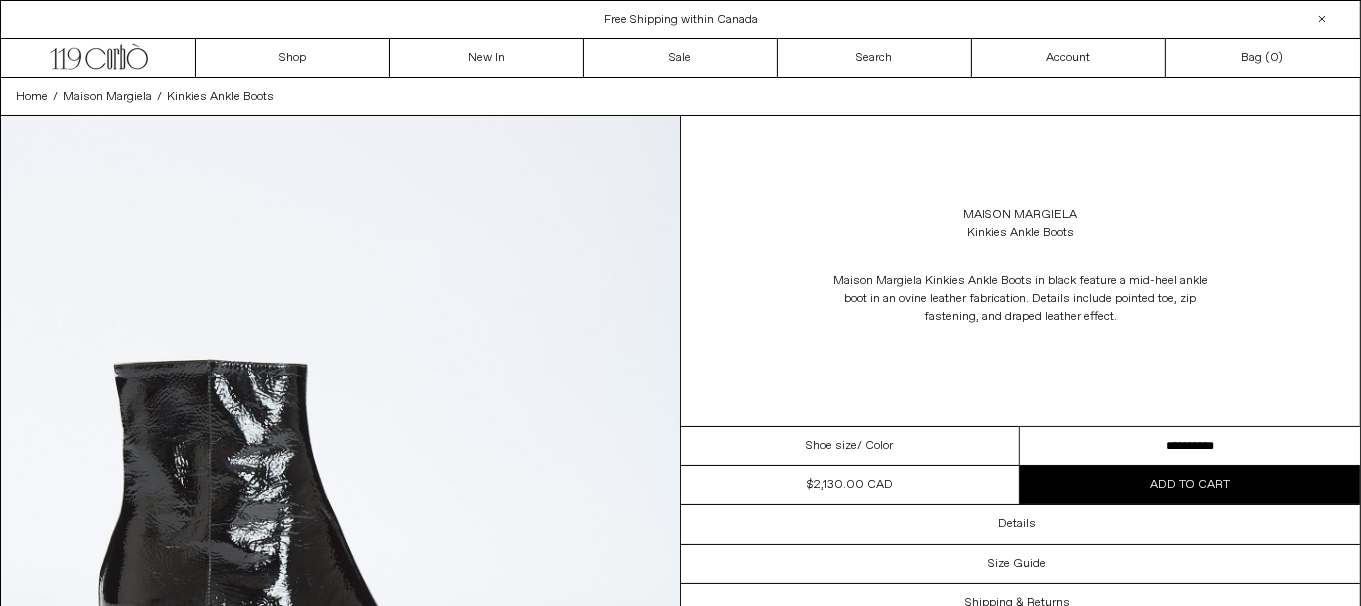 scroll, scrollTop: 0, scrollLeft: 0, axis: both 